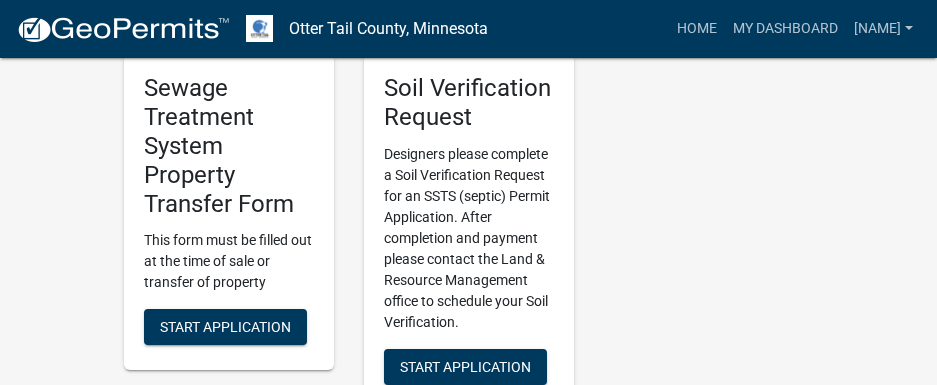 scroll, scrollTop: 1200, scrollLeft: 0, axis: vertical 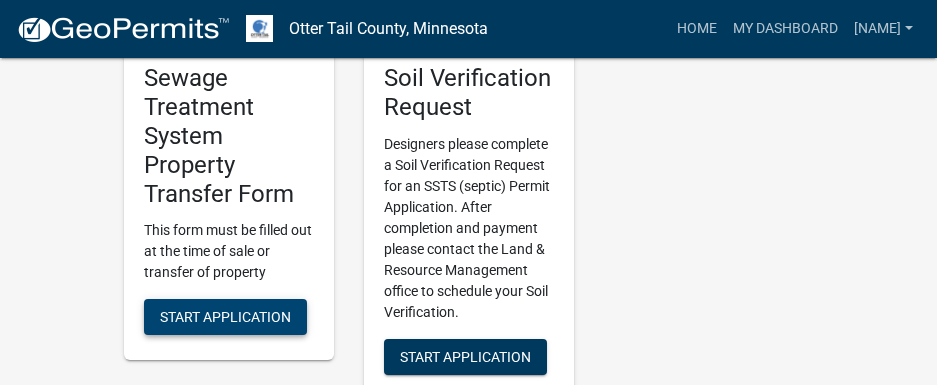 click on "Start Application" at bounding box center [225, 317] 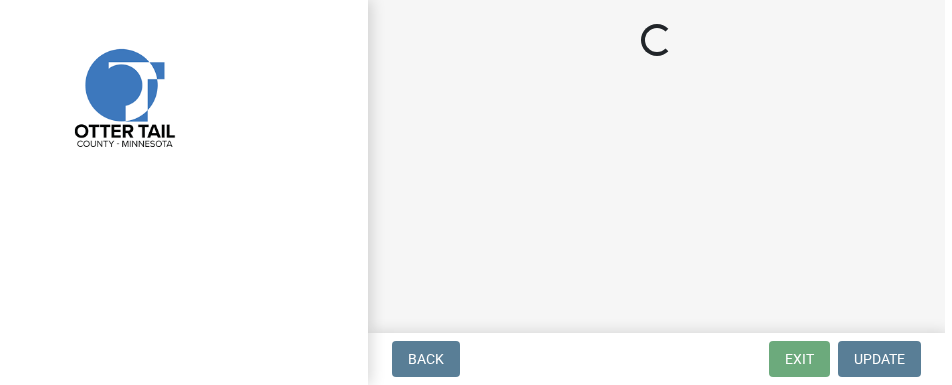 scroll, scrollTop: 0, scrollLeft: 0, axis: both 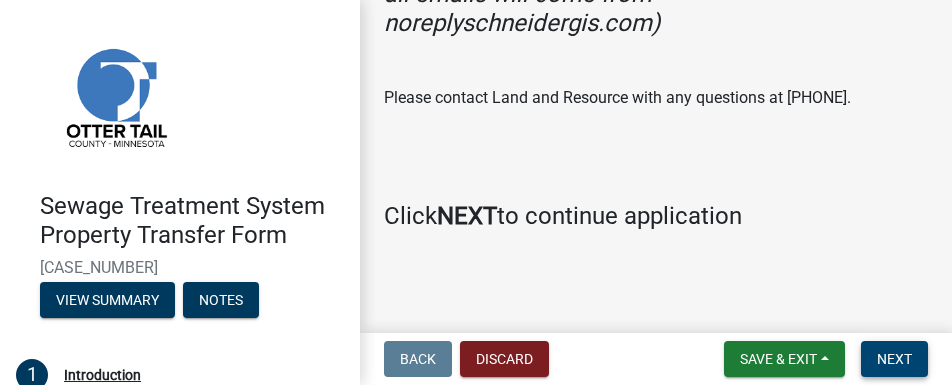 click on "Next" at bounding box center (894, 359) 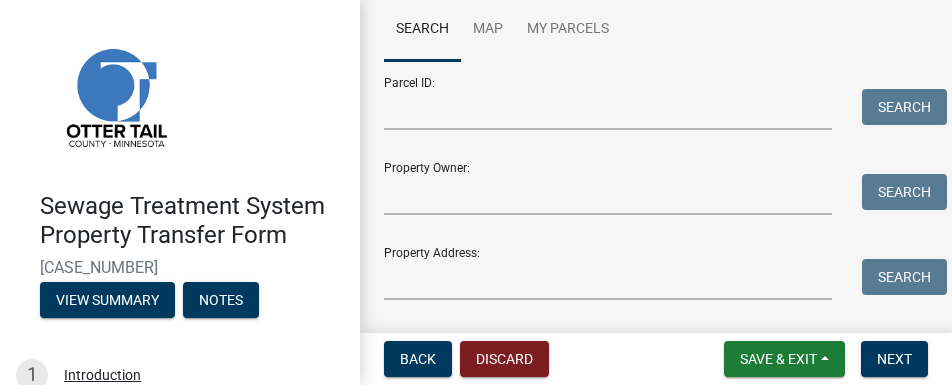 scroll, scrollTop: 319, scrollLeft: 0, axis: vertical 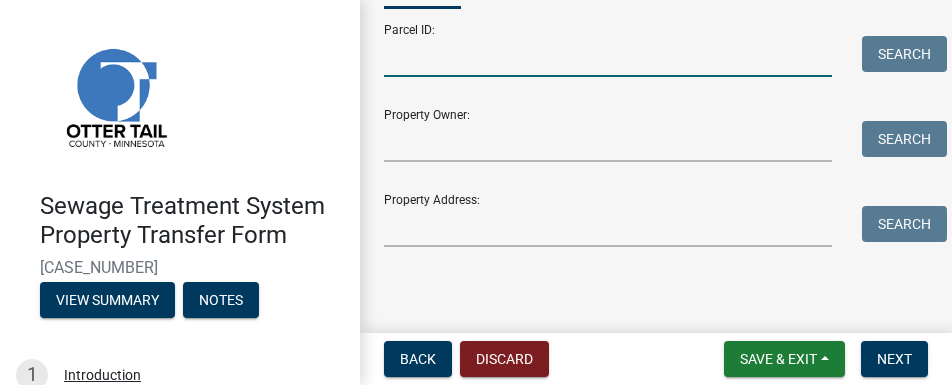 click on "Parcel ID:" at bounding box center [608, 56] 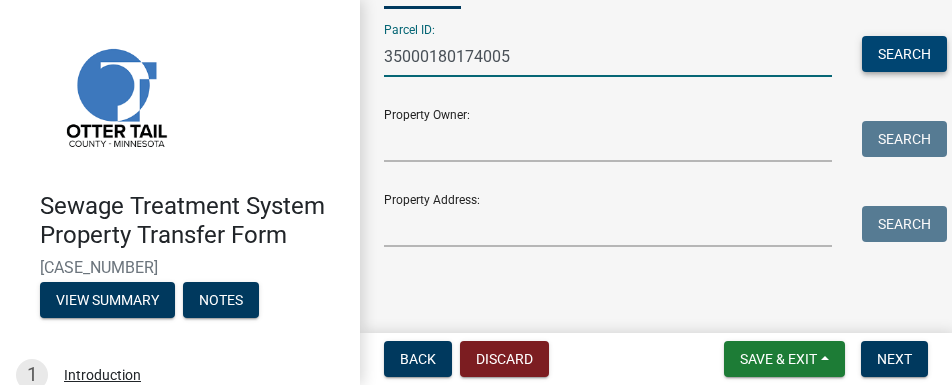 type on "35000180174005" 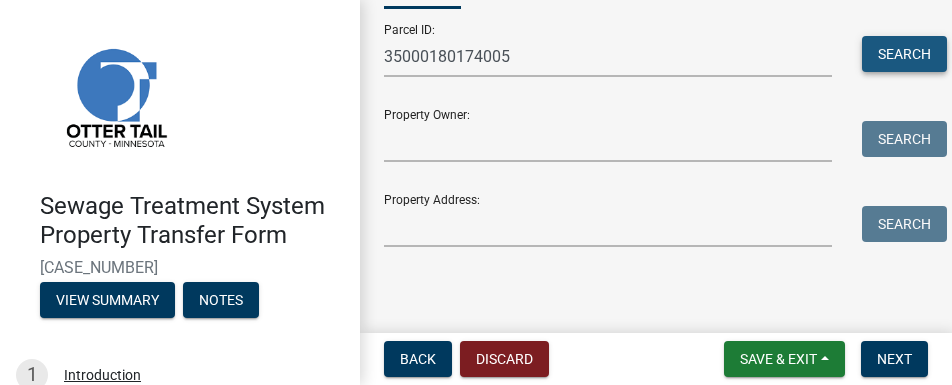 click on "Search" at bounding box center (904, 54) 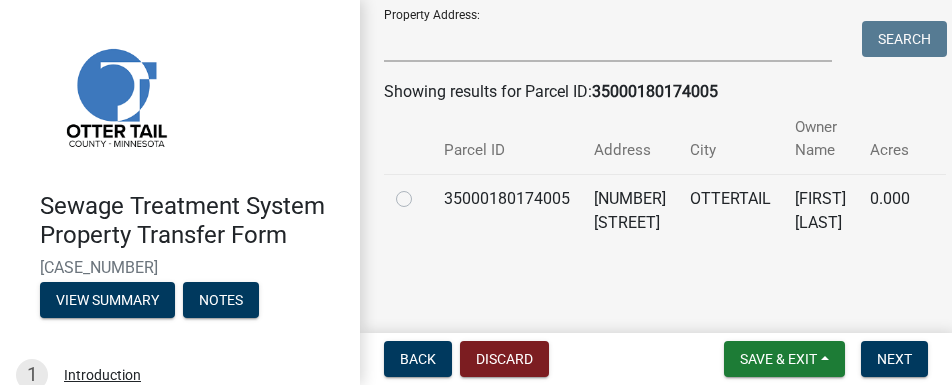 scroll, scrollTop: 527, scrollLeft: 0, axis: vertical 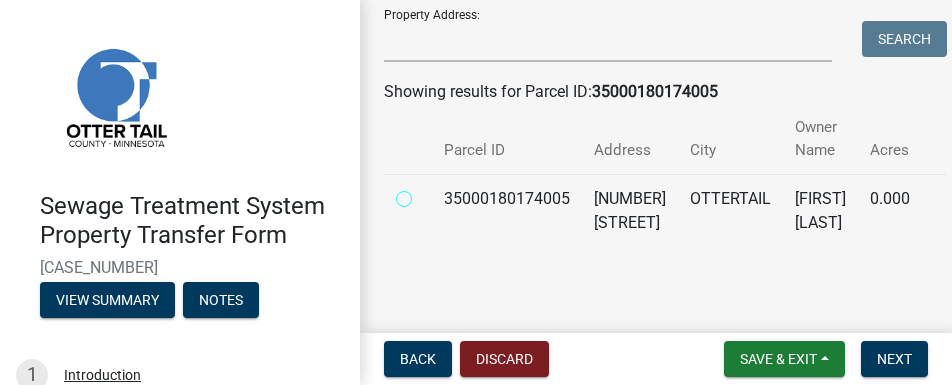 click at bounding box center (426, 193) 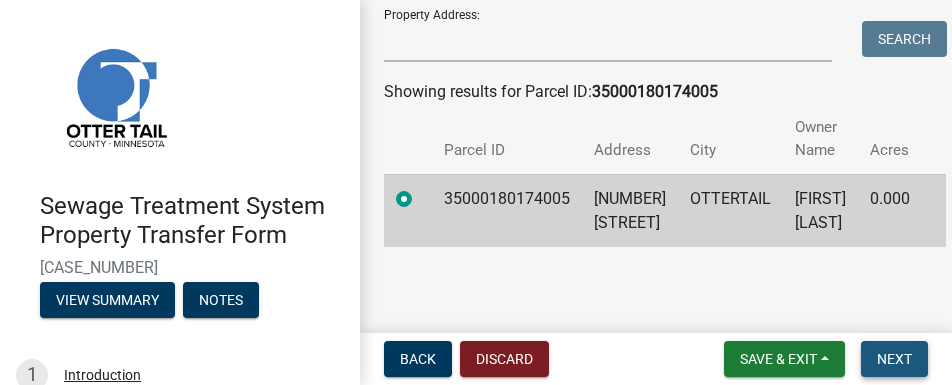 click on "Next" at bounding box center [894, 359] 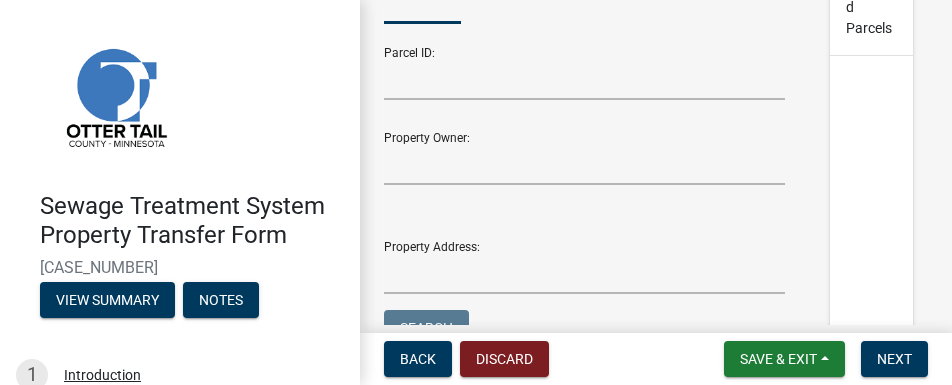 scroll, scrollTop: 659, scrollLeft: 0, axis: vertical 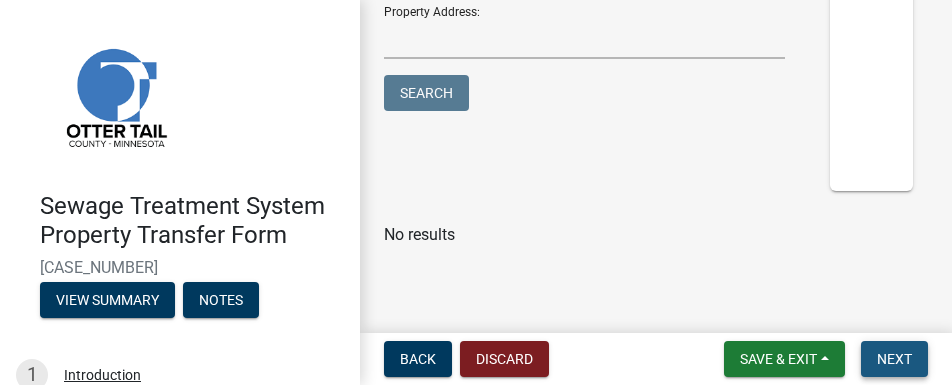 click on "Next" at bounding box center [894, 359] 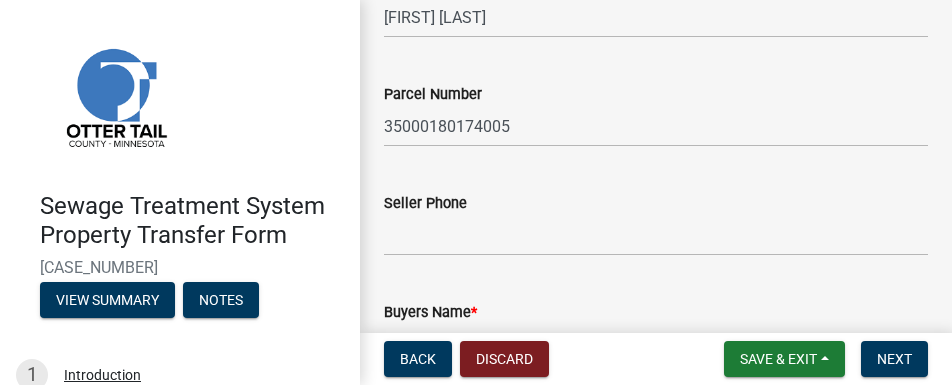 scroll, scrollTop: 266, scrollLeft: 0, axis: vertical 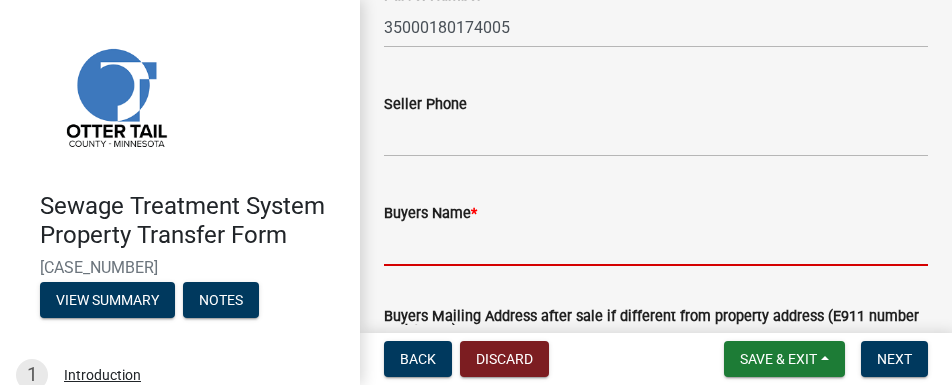 click on "Buyers Name  *" at bounding box center [656, 245] 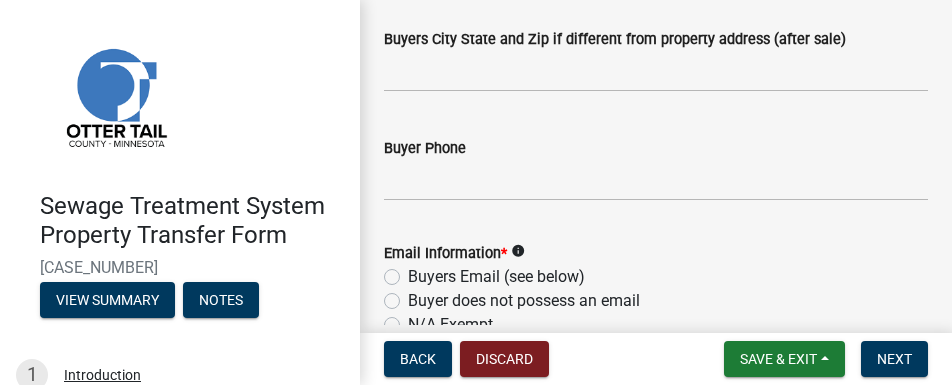 scroll, scrollTop: 800, scrollLeft: 0, axis: vertical 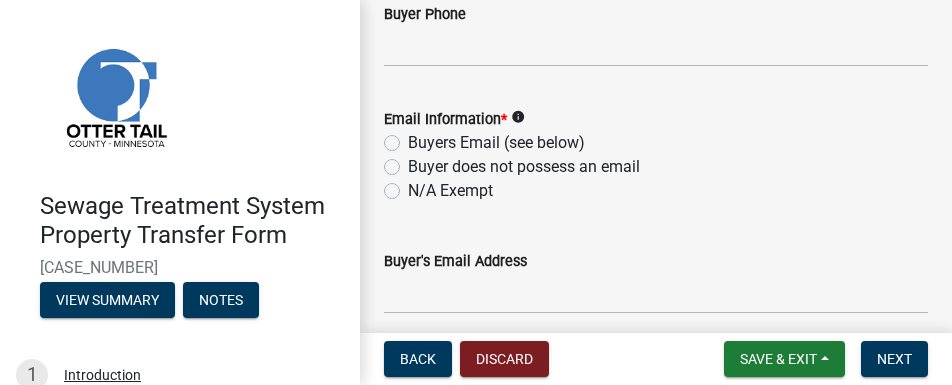 click on "Buyer does not possess an email" 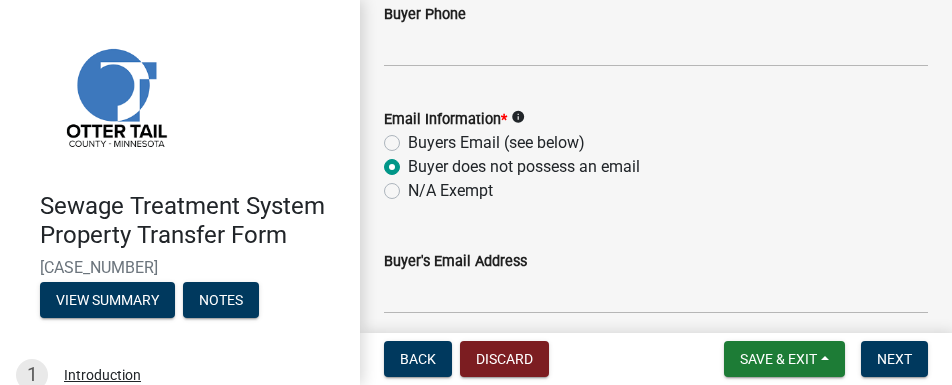 radio on "true" 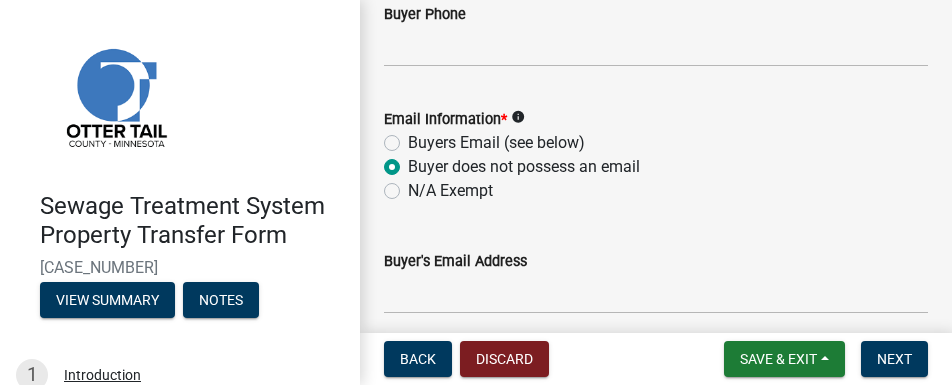 click on "Buyer does not possess an email" 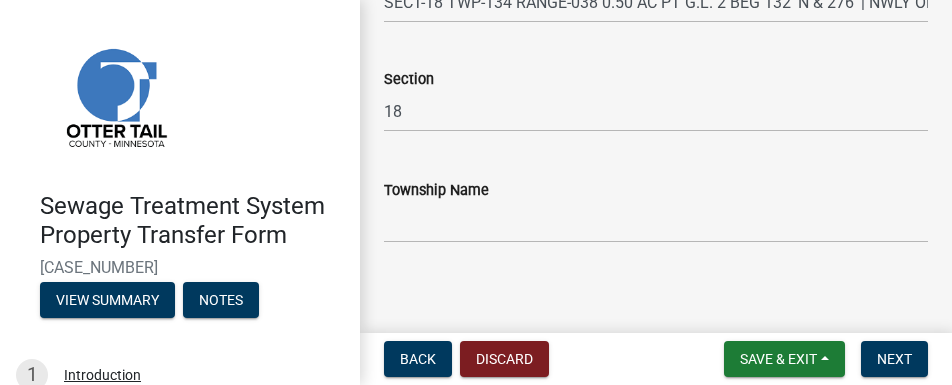 scroll, scrollTop: 1431, scrollLeft: 0, axis: vertical 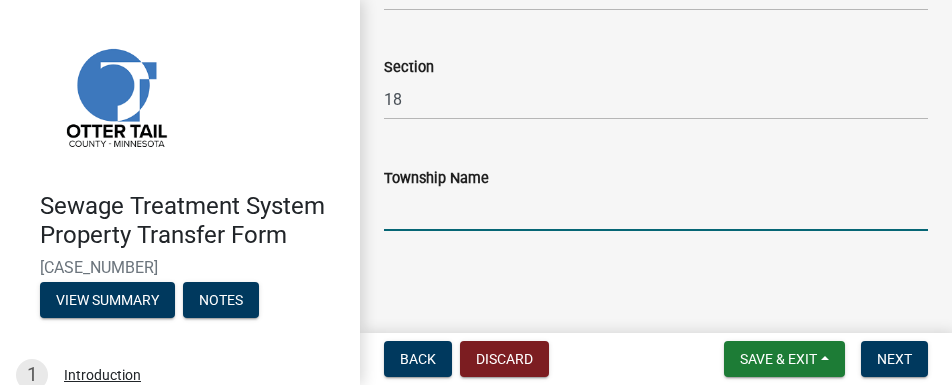 click on "Township Name" at bounding box center (656, 210) 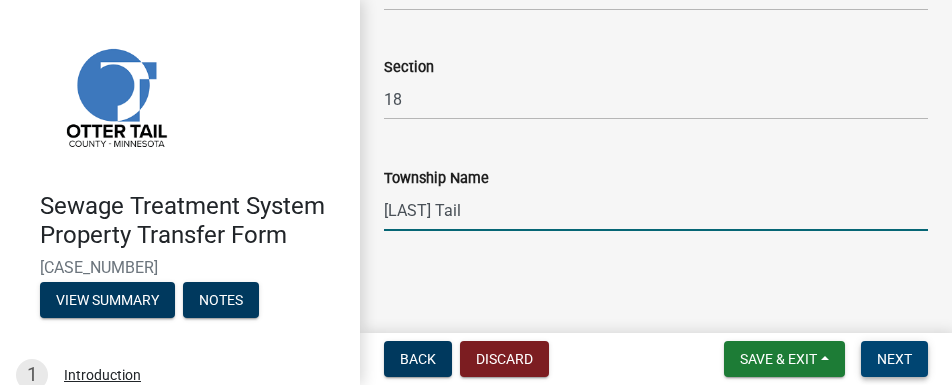 type on "[LAST] Tail" 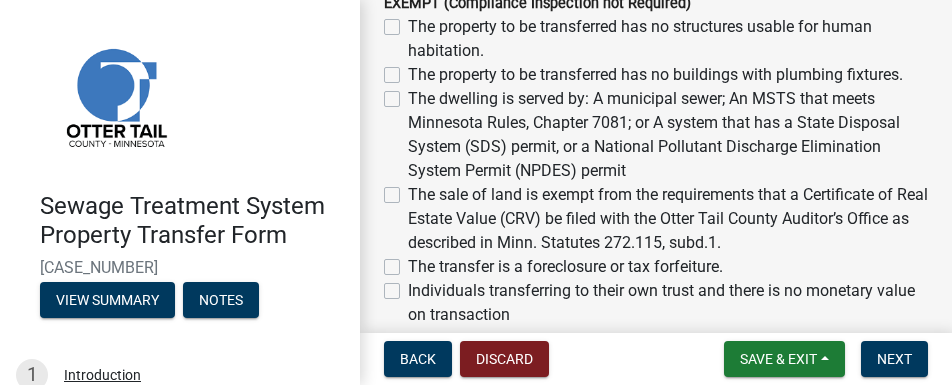 scroll, scrollTop: 400, scrollLeft: 0, axis: vertical 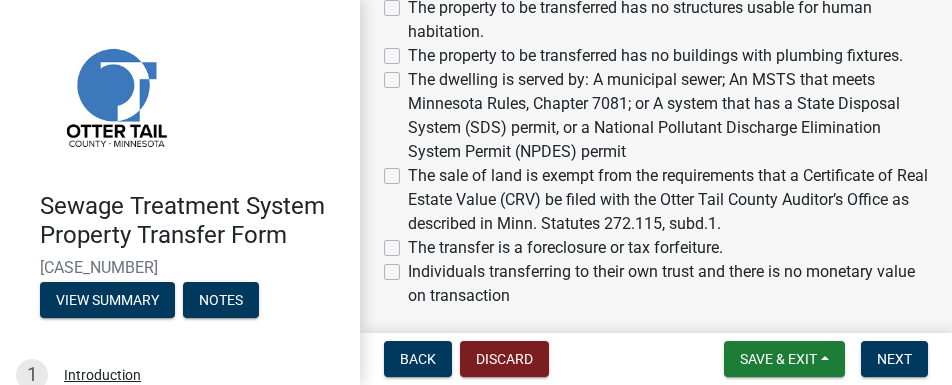 drag, startPoint x: 392, startPoint y: 173, endPoint x: 390, endPoint y: 188, distance: 15.132746 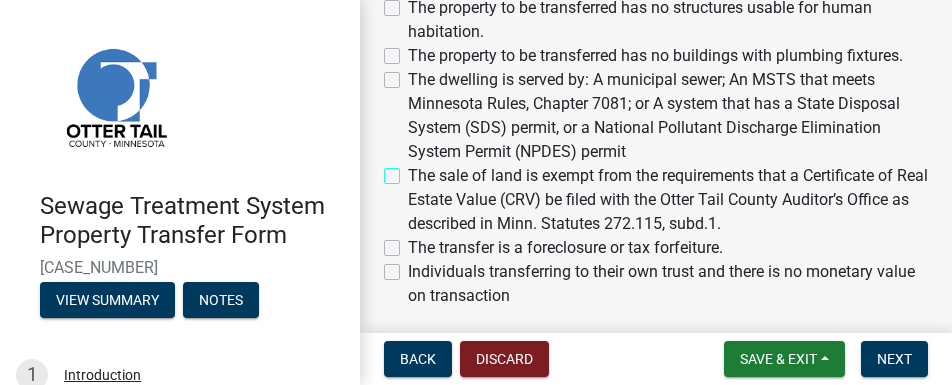 click on "The sale of land is exempt from the requirements that a Certificate of Real Estate Value (CRV) be filed with the Otter Tail County Auditor’s Office as described in Minn. Statutes 272.115, subd.1." at bounding box center [414, 170] 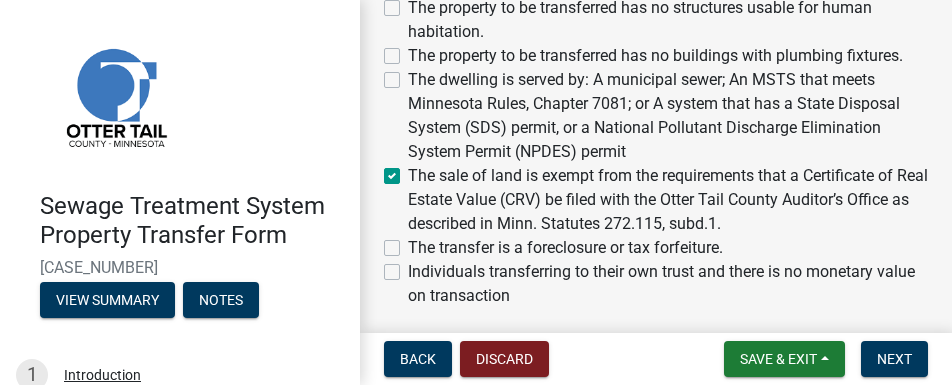 checkbox on "false" 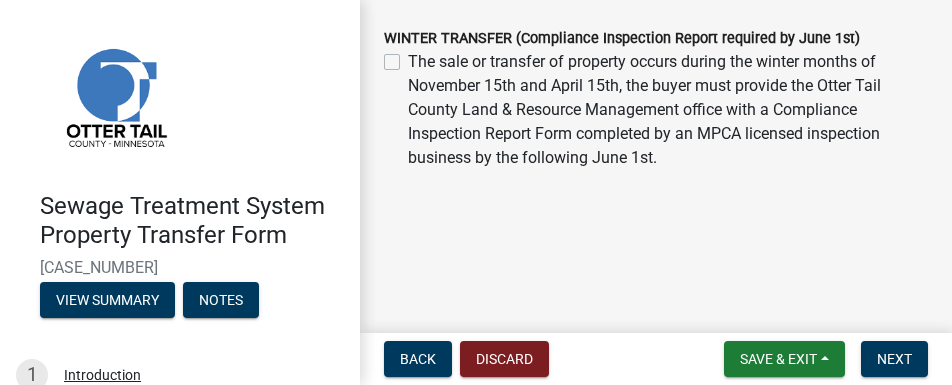 scroll, scrollTop: 1206, scrollLeft: 0, axis: vertical 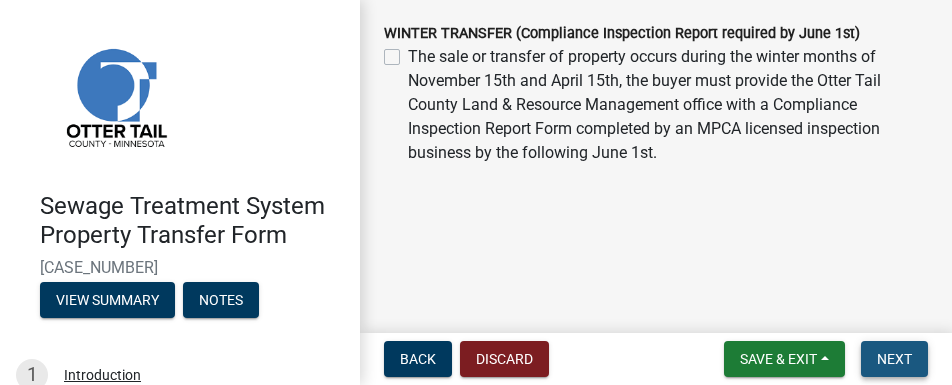 click on "Next" at bounding box center [894, 359] 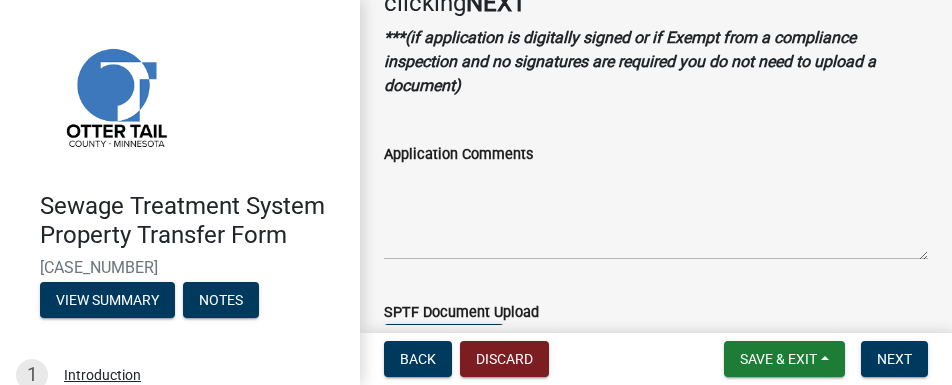 scroll, scrollTop: 133, scrollLeft: 0, axis: vertical 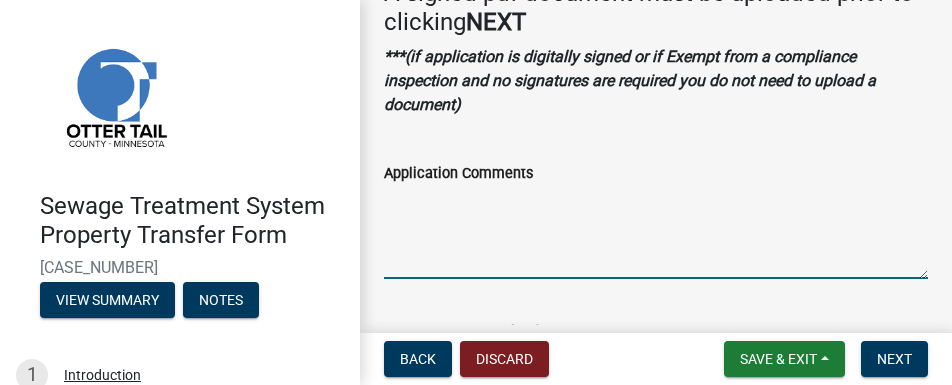 click on "Application Comments" at bounding box center [656, 232] 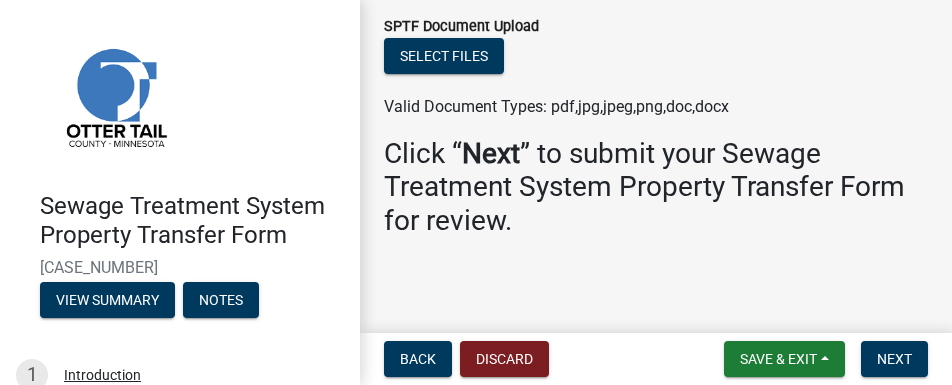 scroll, scrollTop: 444, scrollLeft: 0, axis: vertical 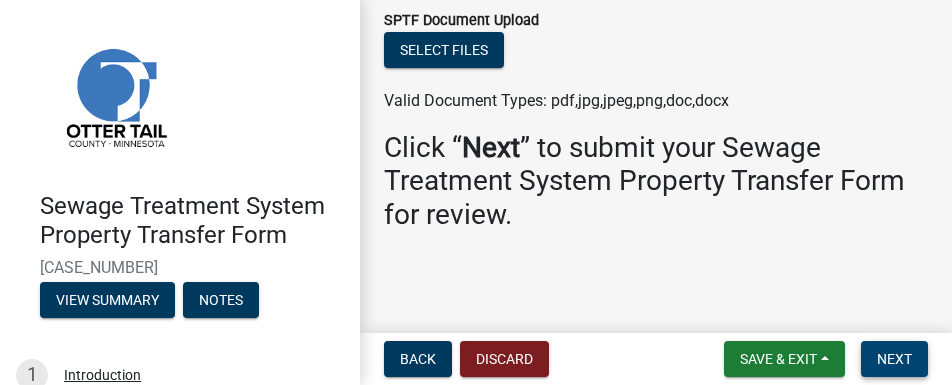 type on "This is a title clearing deed to correct legal descriptions" 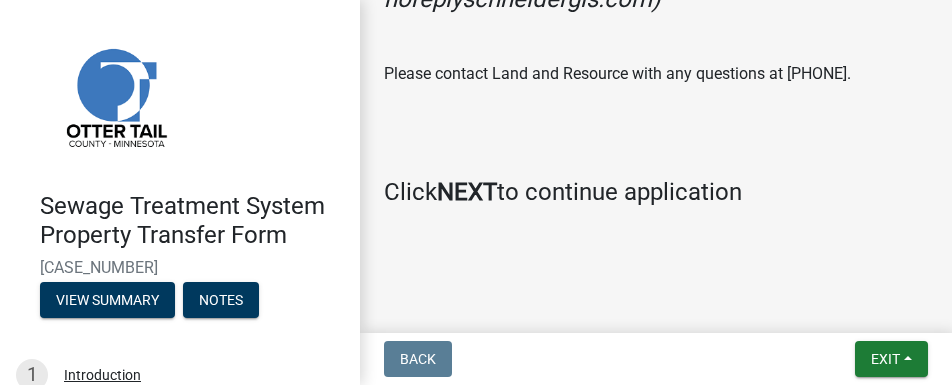 scroll, scrollTop: 1176, scrollLeft: 0, axis: vertical 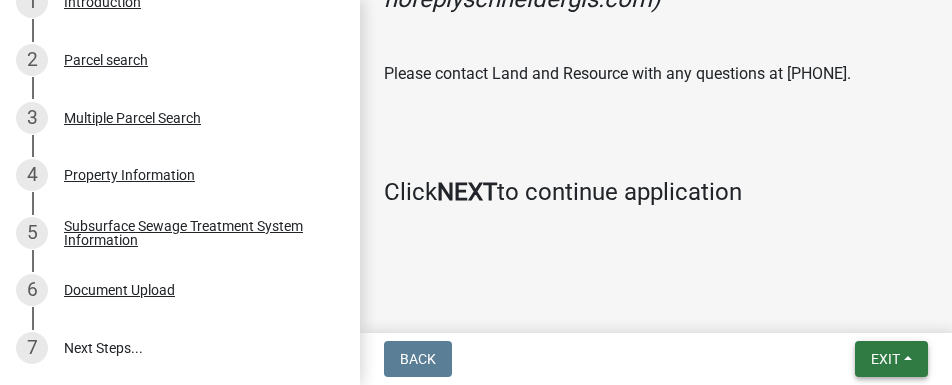 click on "Exit" at bounding box center [891, 359] 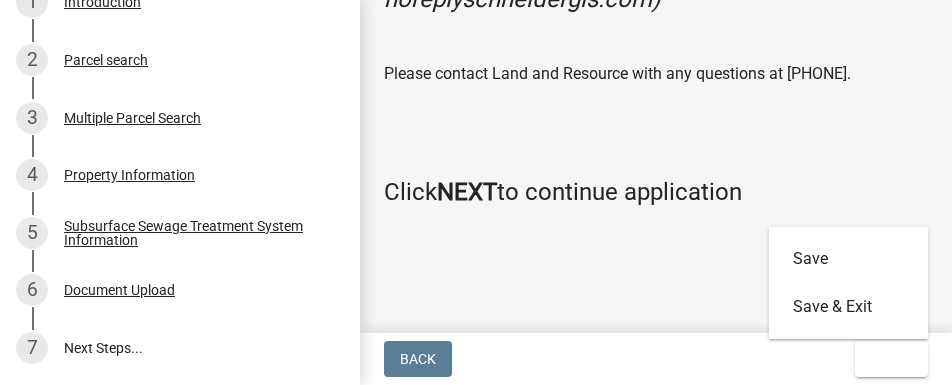 click on "Back  Exit  Save  Save & Exit" at bounding box center (656, 359) 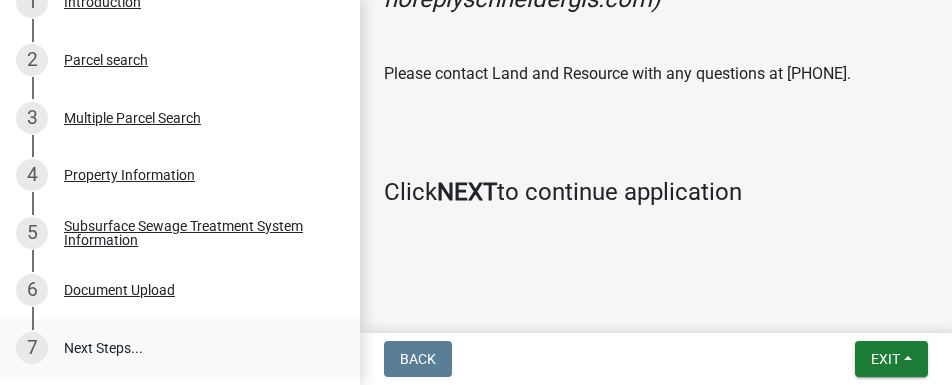 click on "7   Next Steps..." at bounding box center [180, 348] 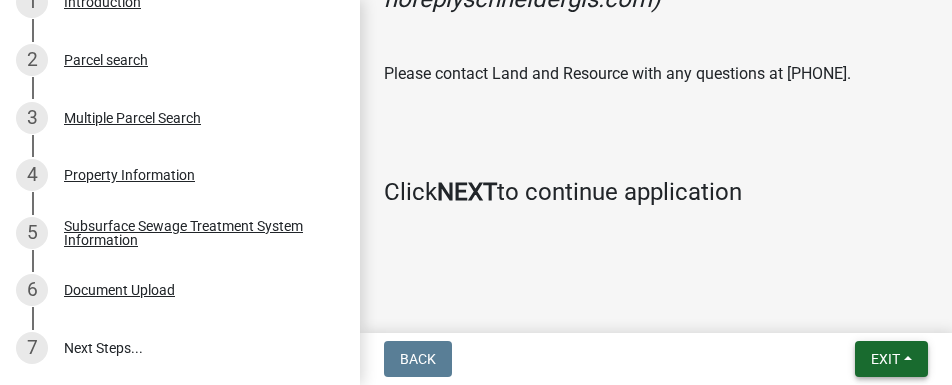 click on "Exit" at bounding box center [885, 359] 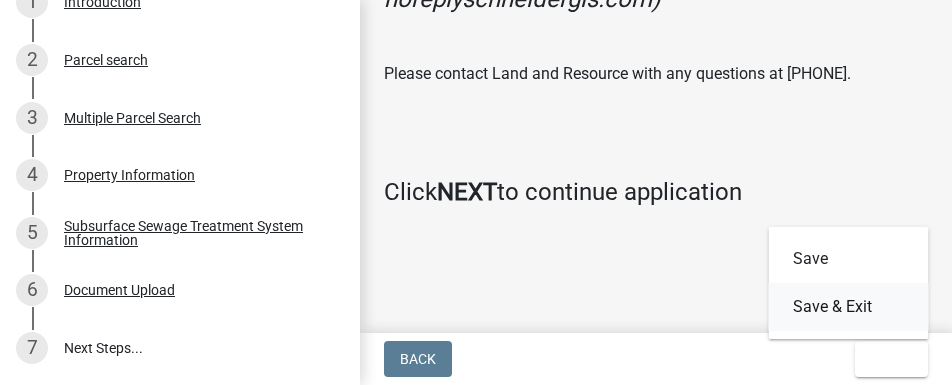 click on "Save & Exit" at bounding box center (849, 307) 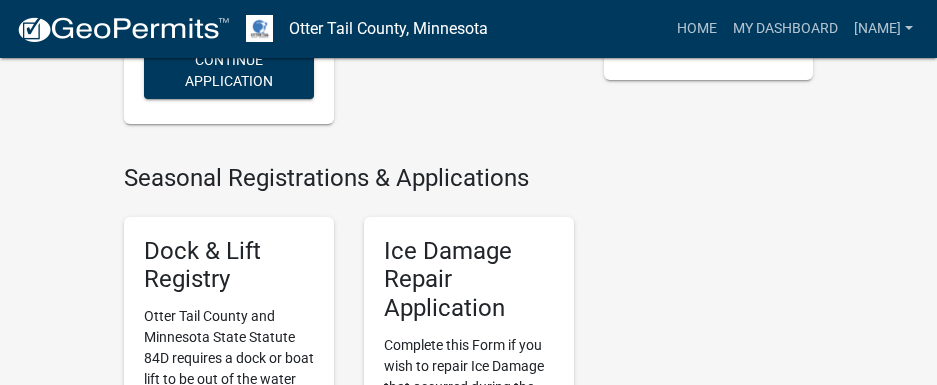 scroll, scrollTop: 266, scrollLeft: 0, axis: vertical 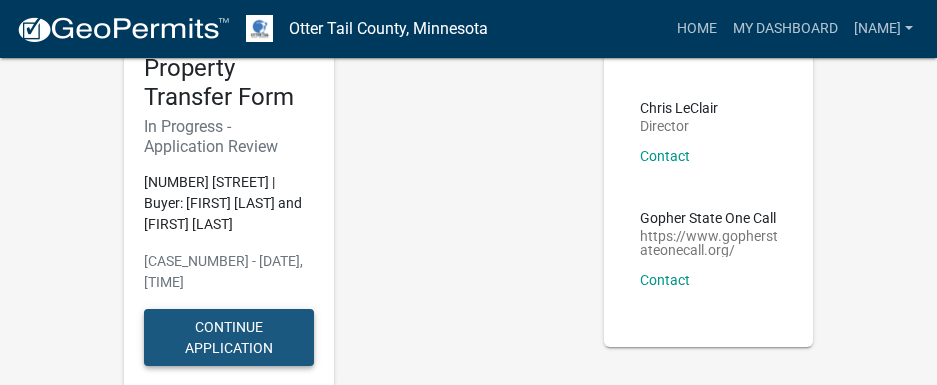 click on "Continue Application" 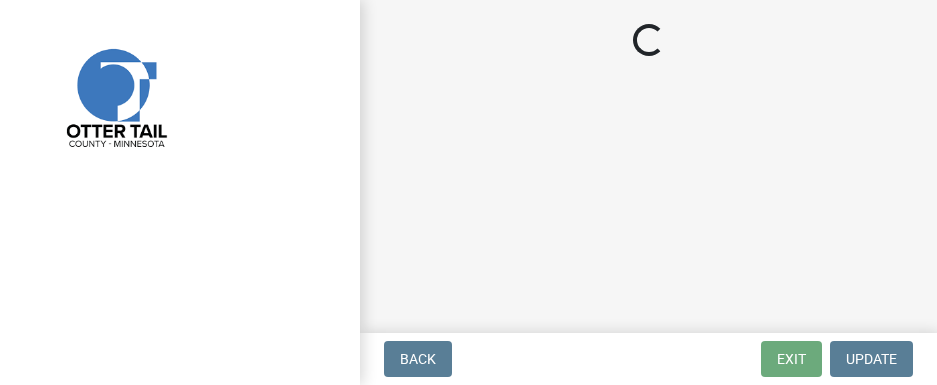 scroll, scrollTop: 0, scrollLeft: 0, axis: both 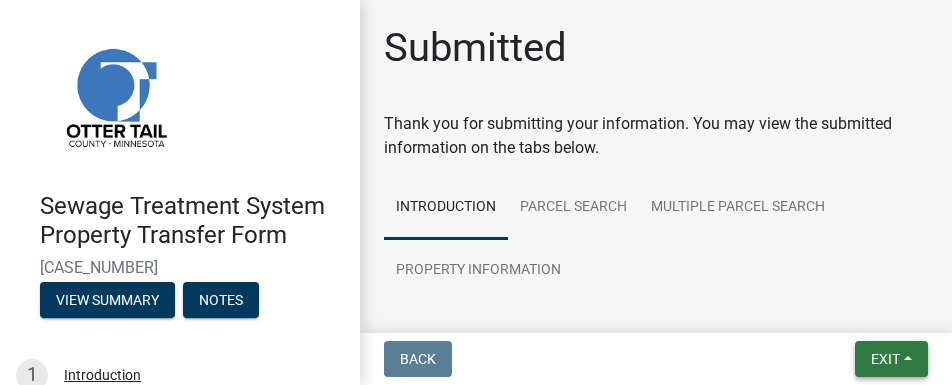 click on "Exit" at bounding box center [885, 359] 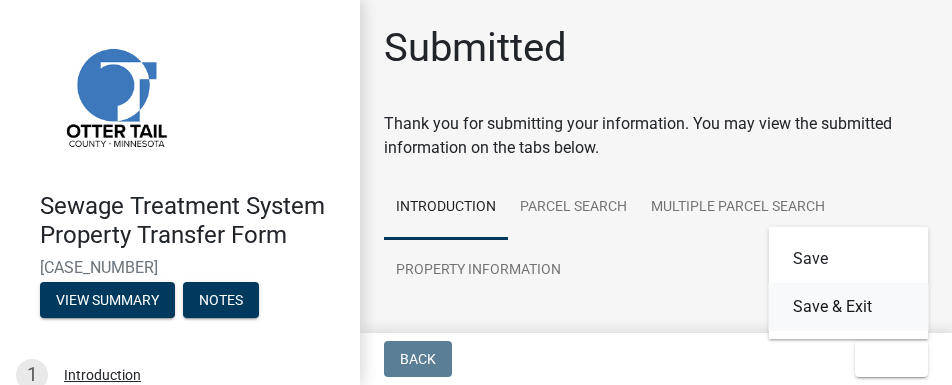 click on "Save & Exit" at bounding box center [849, 307] 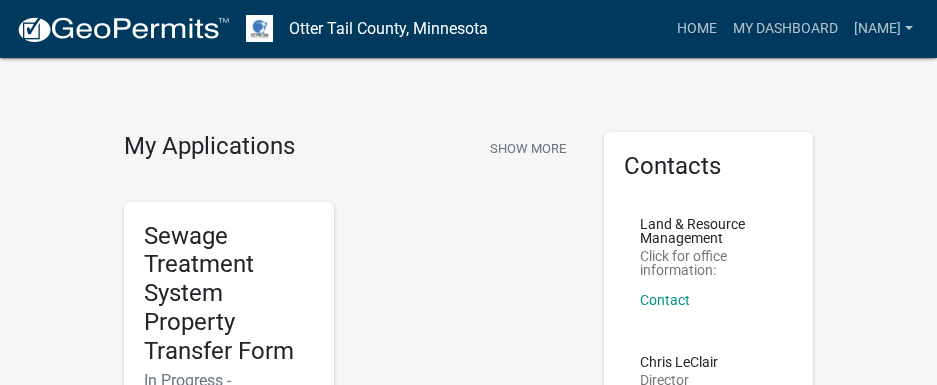 scroll, scrollTop: 0, scrollLeft: 0, axis: both 